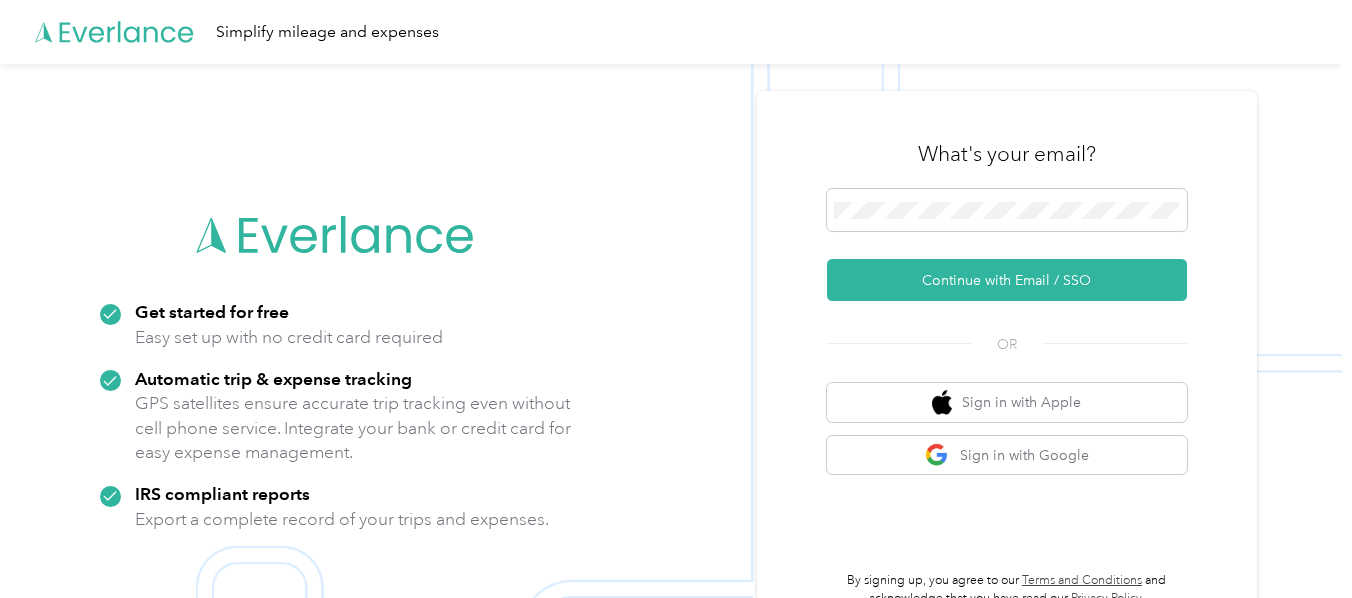 scroll, scrollTop: 0, scrollLeft: 0, axis: both 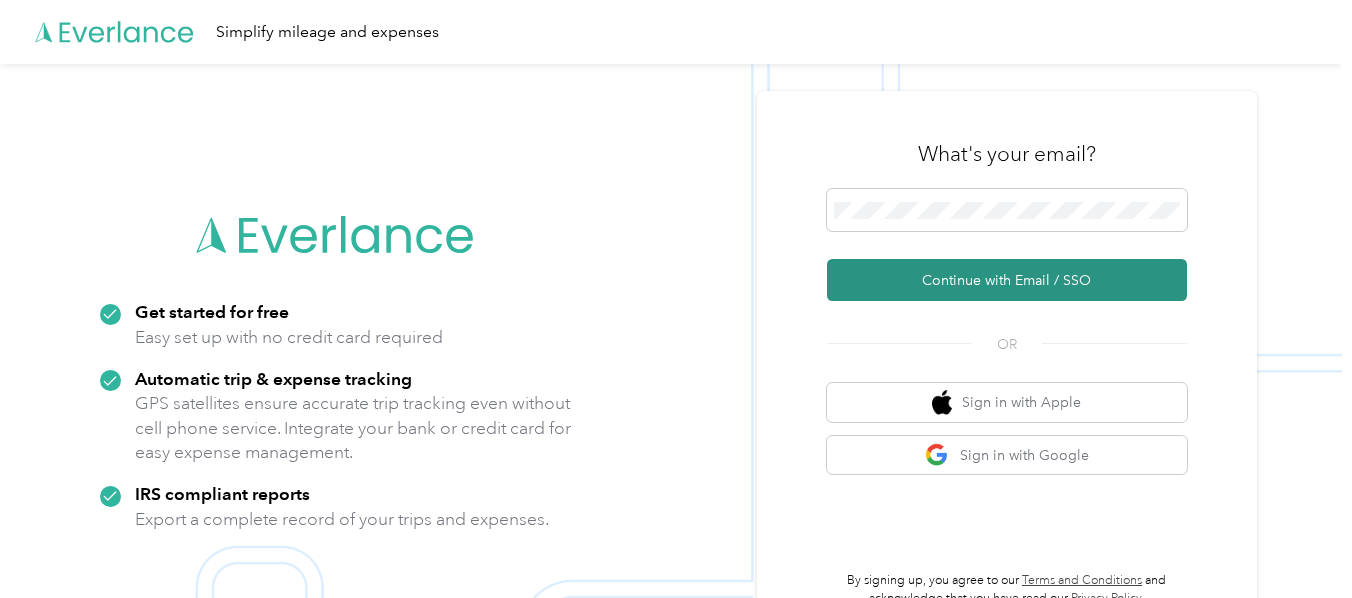 click on "Continue with Email / SSO" at bounding box center (1007, 280) 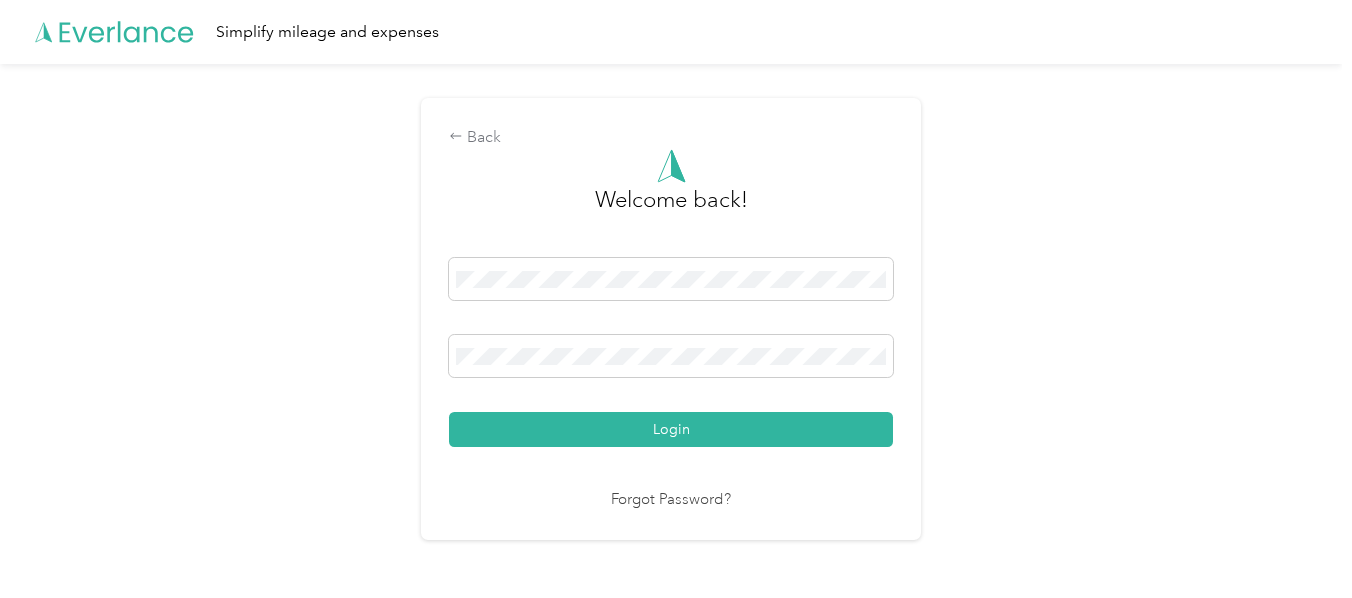 click on "Login" at bounding box center (671, 429) 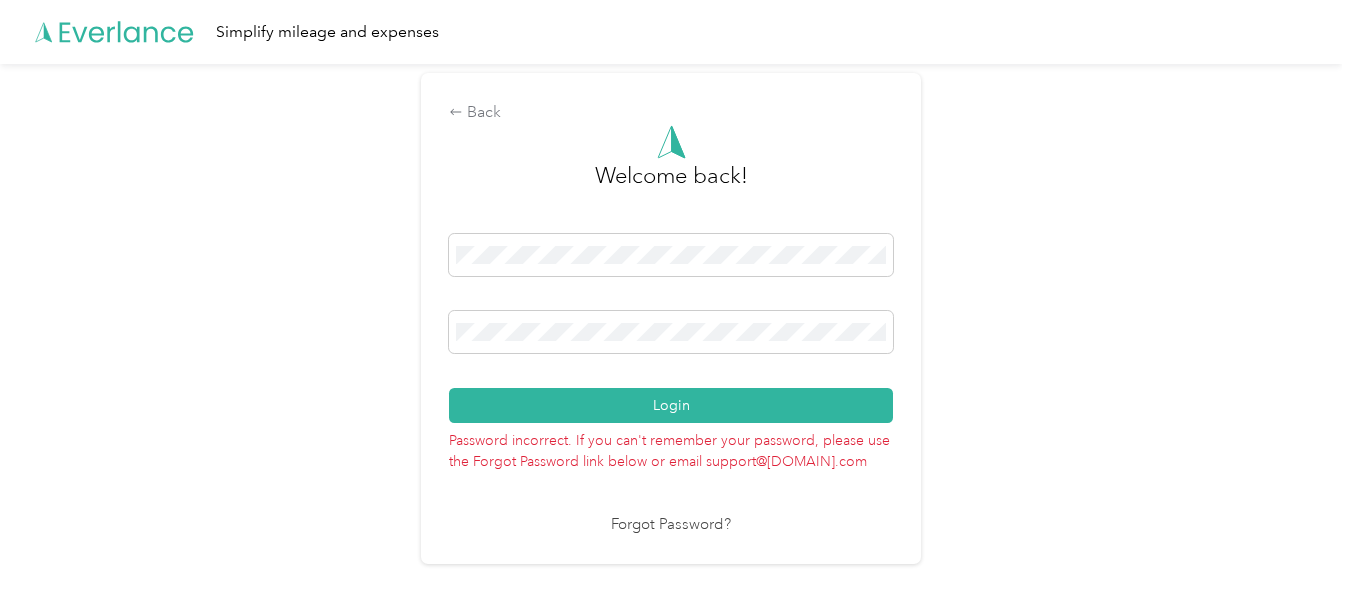 click on "Login" at bounding box center (671, 405) 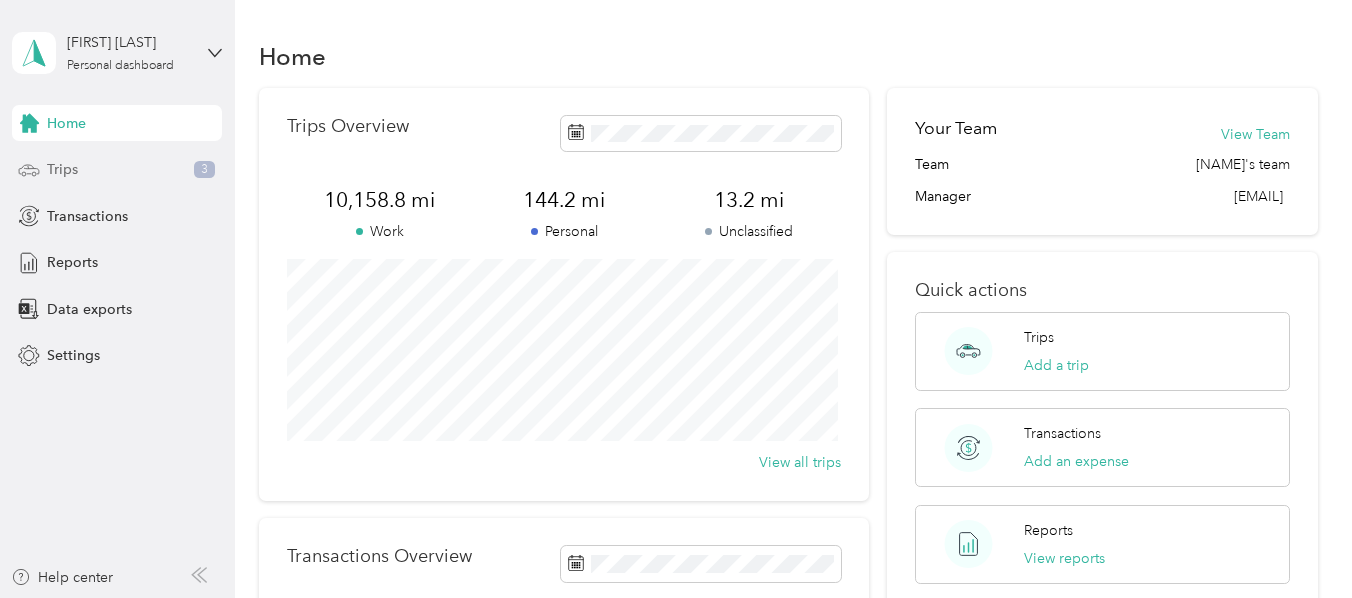 click on "Trips" at bounding box center (62, 169) 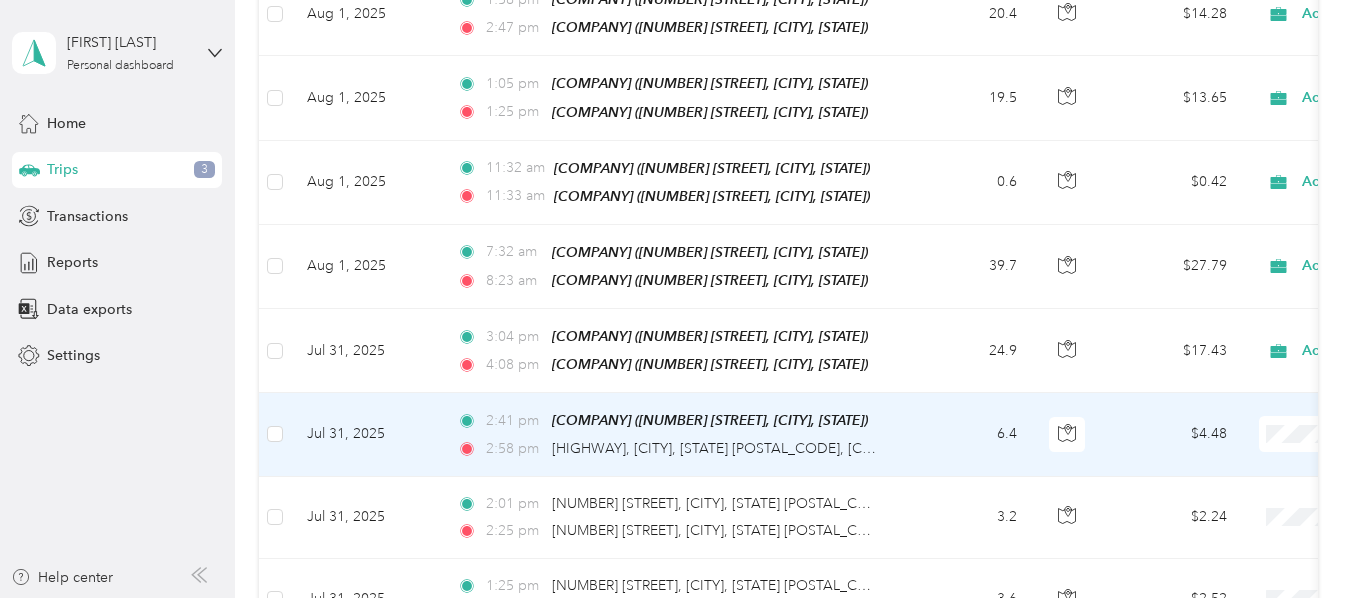 scroll, scrollTop: 400, scrollLeft: 0, axis: vertical 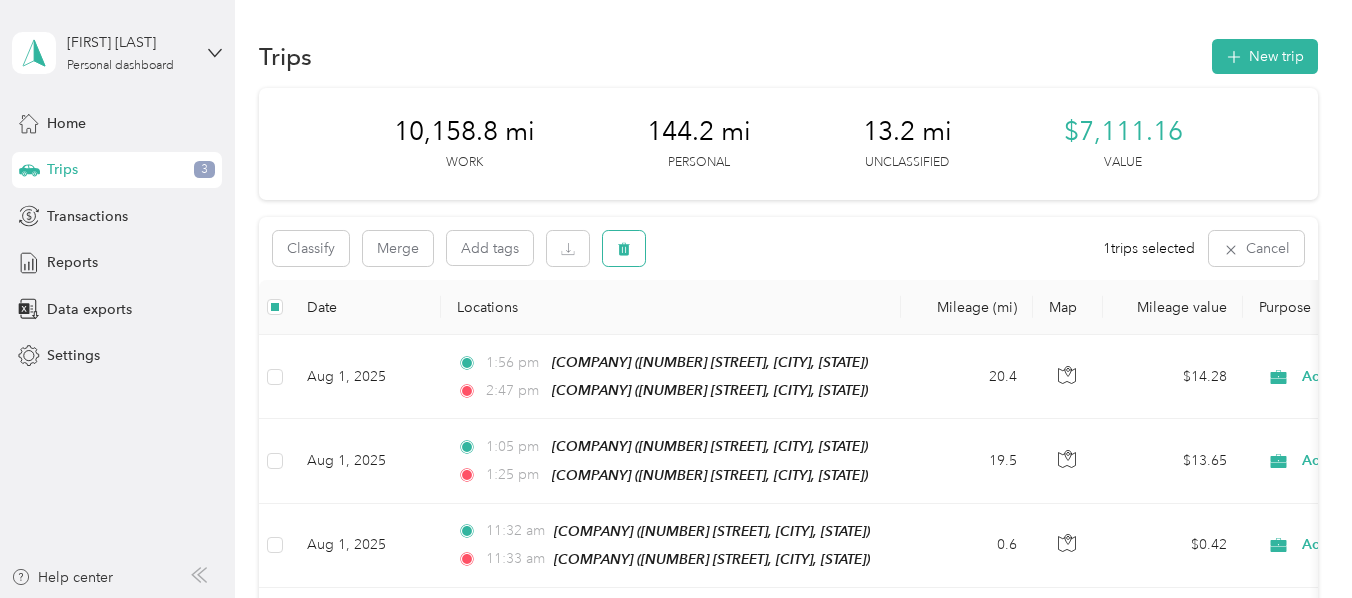 click at bounding box center (624, 248) 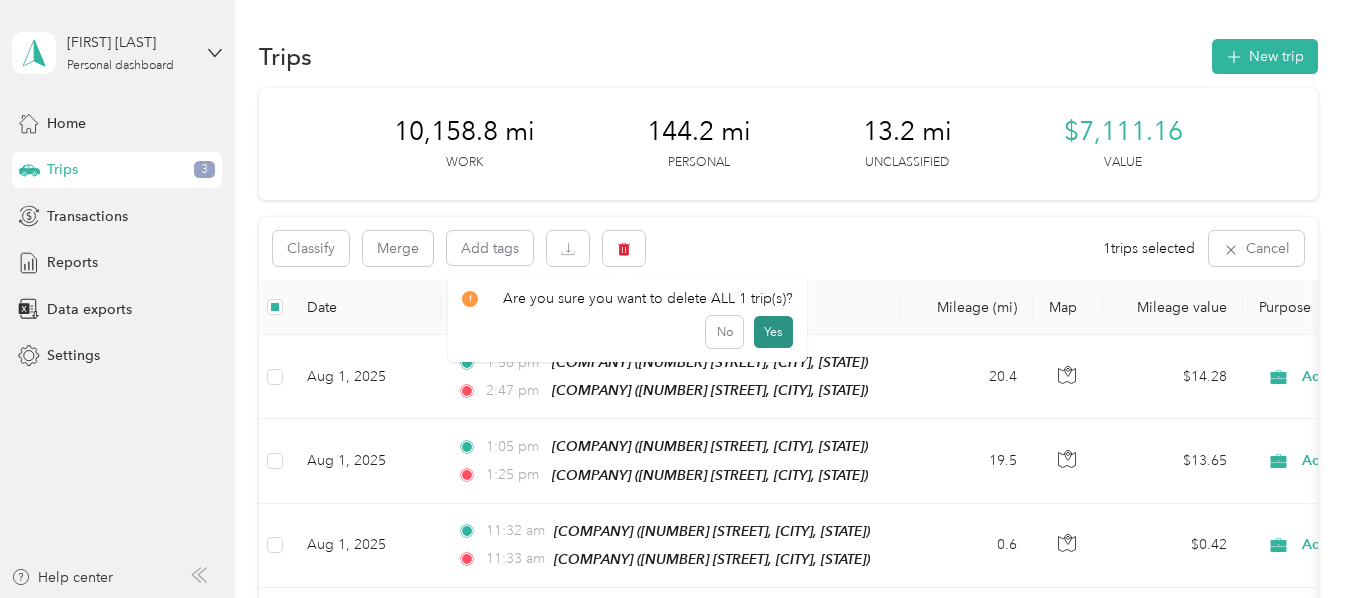 click on "Yes" at bounding box center [773, 332] 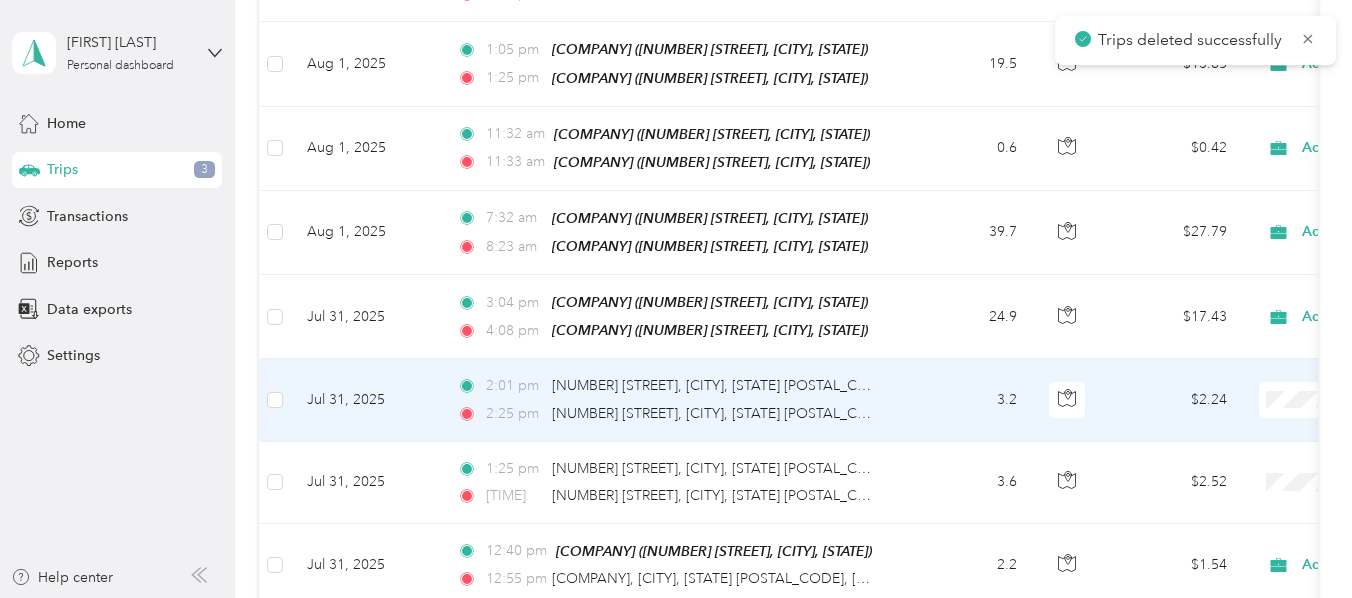 scroll, scrollTop: 400, scrollLeft: 0, axis: vertical 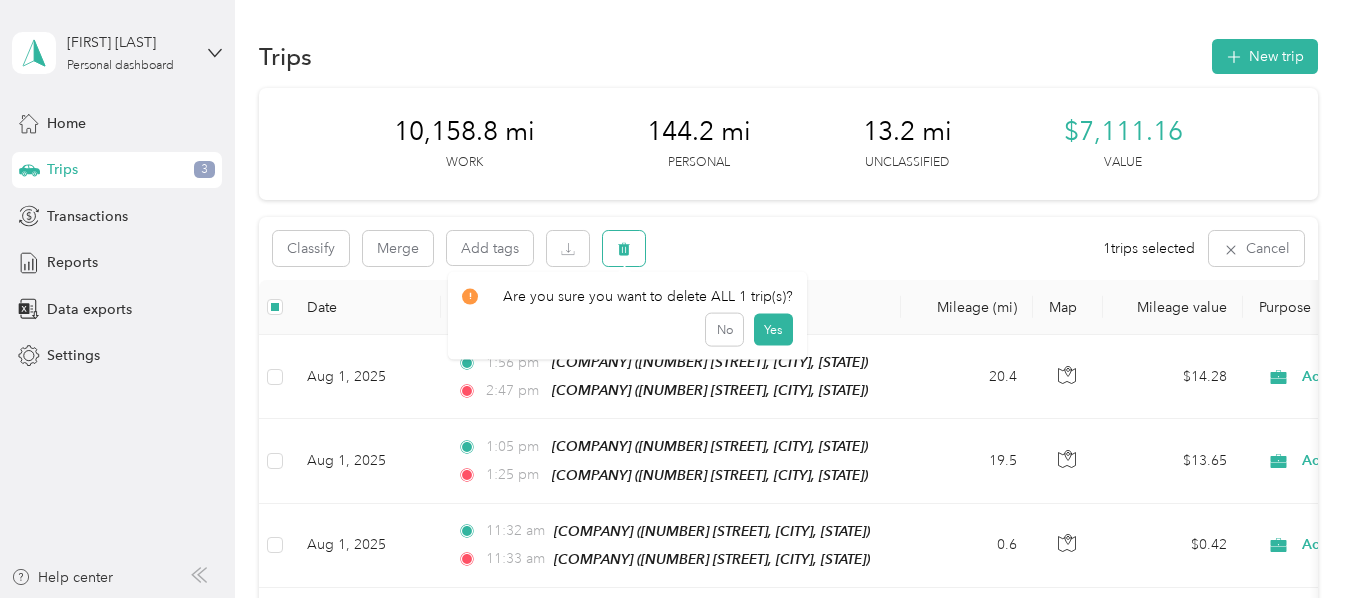 click at bounding box center (624, 248) 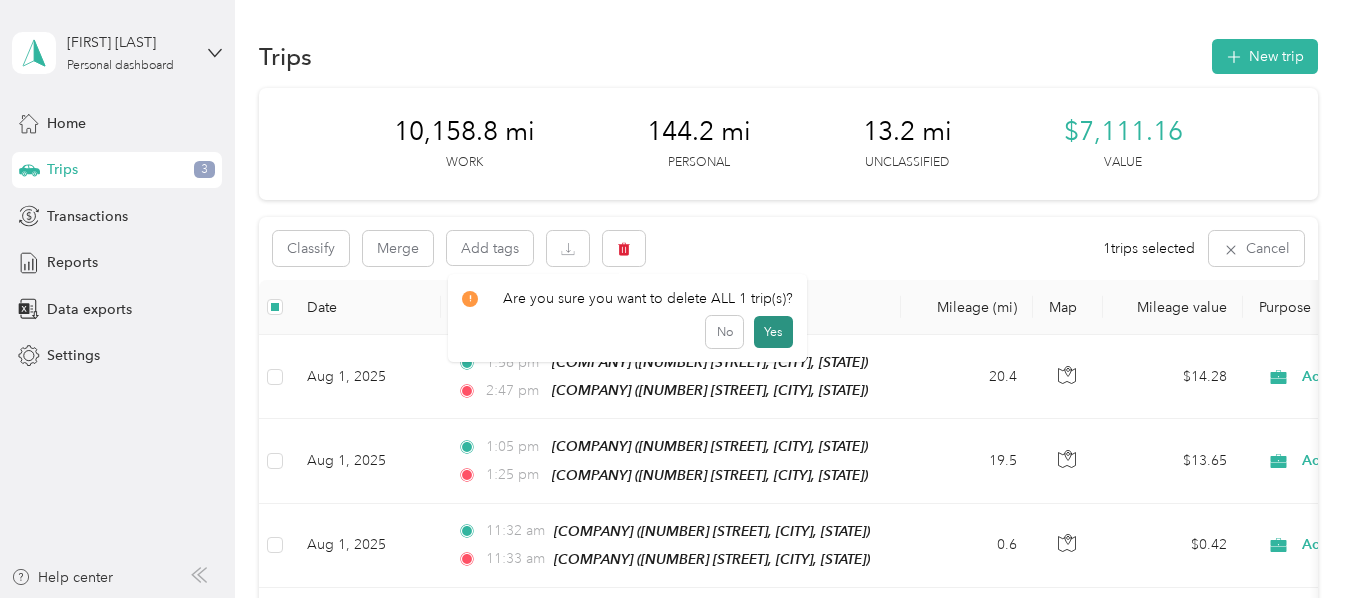 click on "Yes" at bounding box center [773, 332] 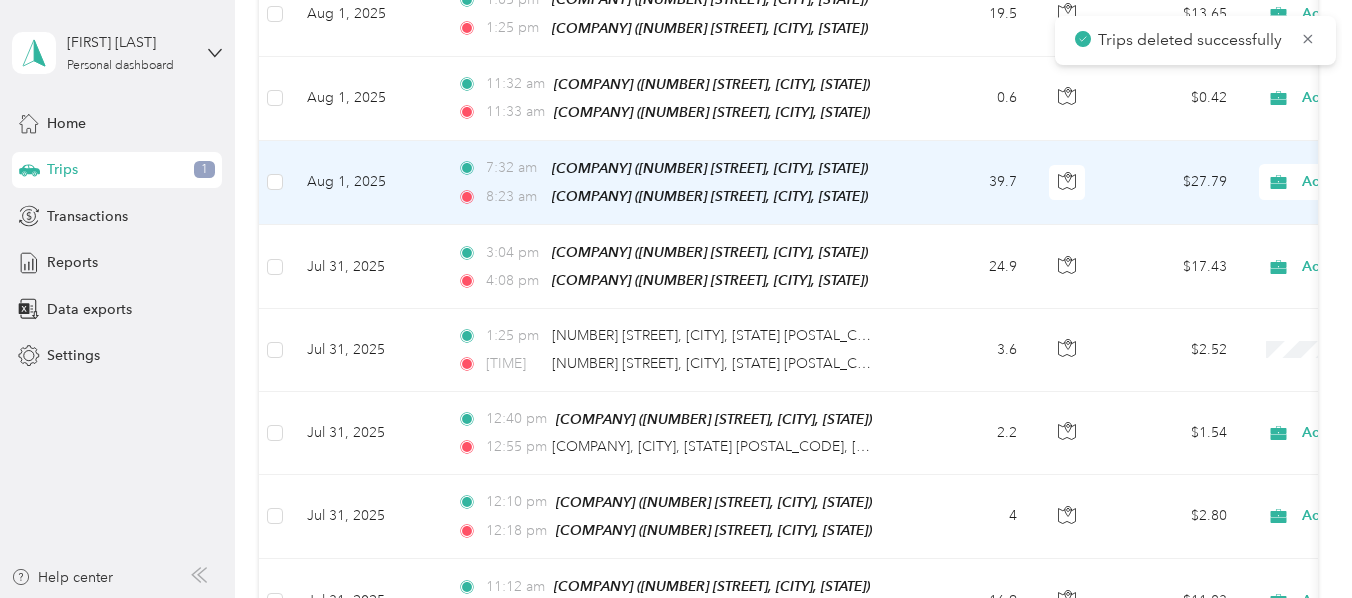 scroll, scrollTop: 500, scrollLeft: 0, axis: vertical 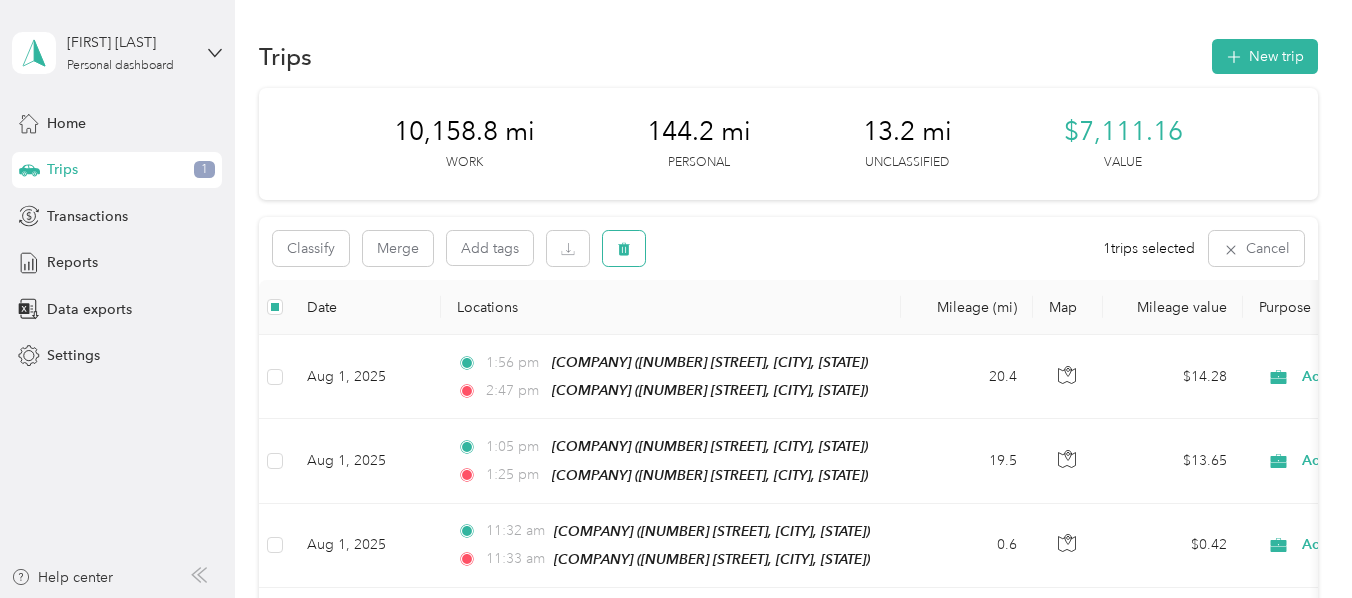 click 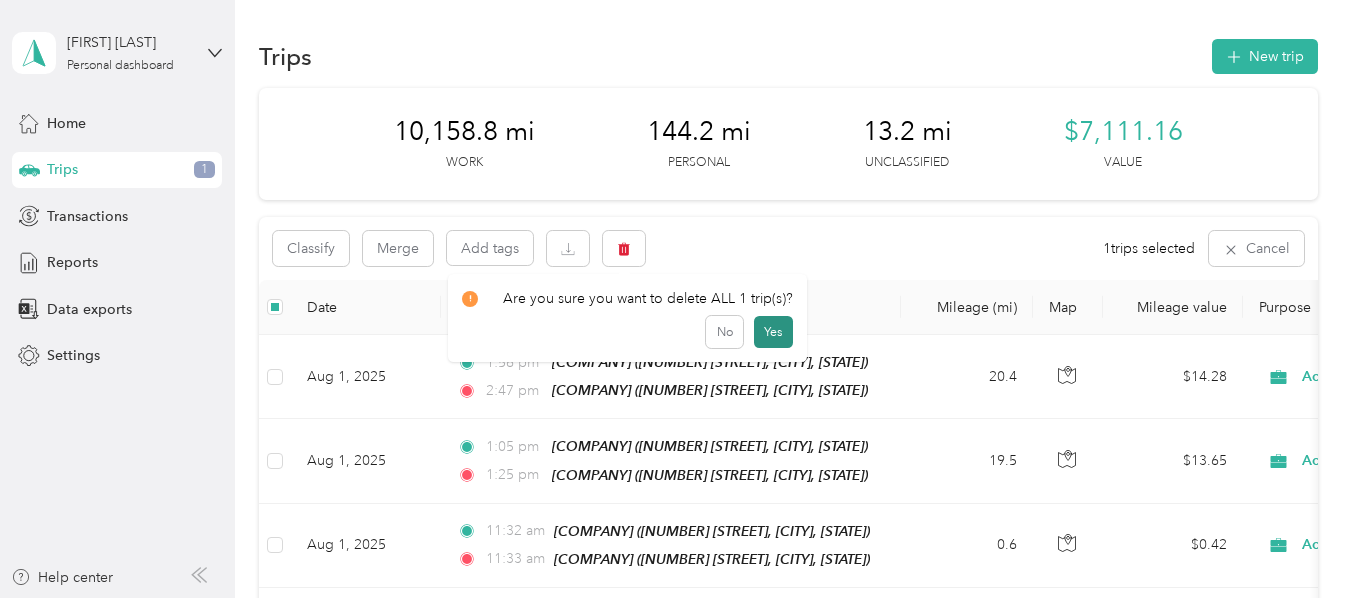 click on "Yes" at bounding box center [773, 332] 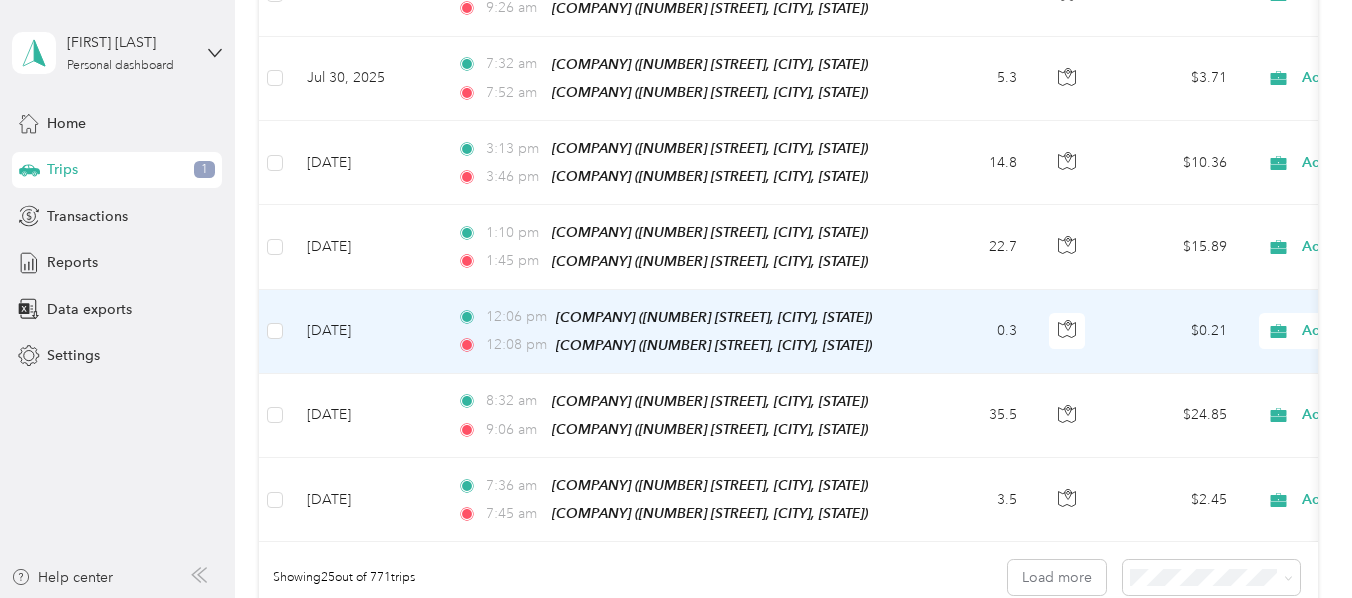 scroll, scrollTop: 2000, scrollLeft: 0, axis: vertical 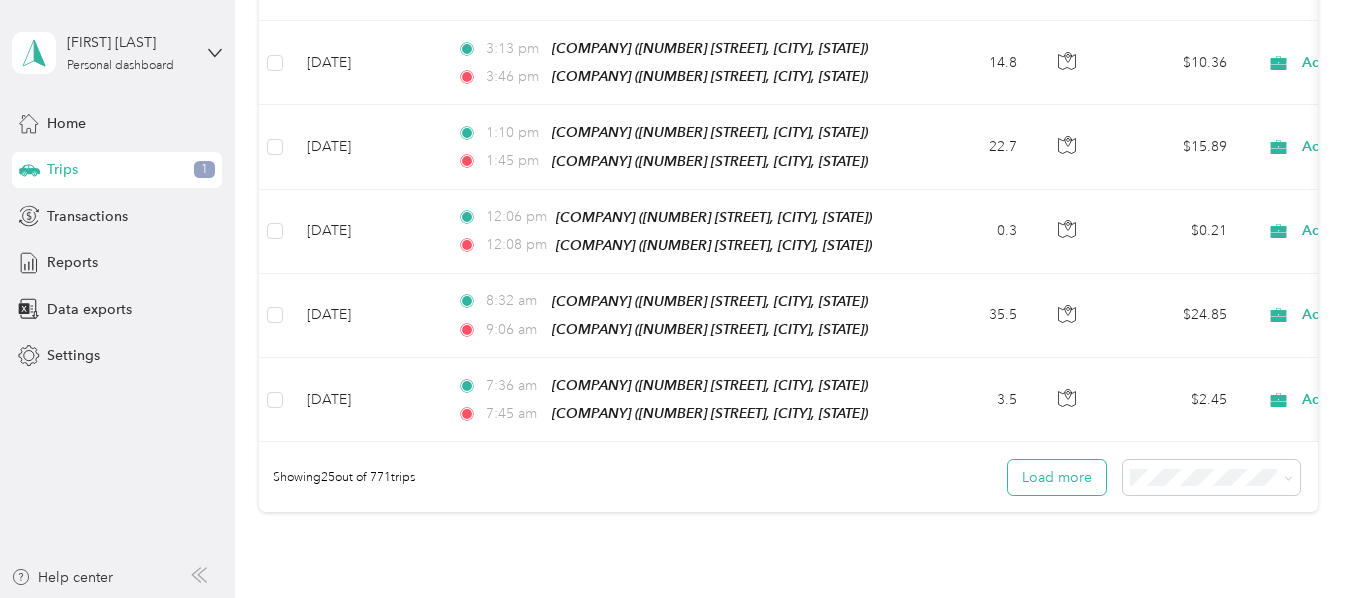 click on "Load more" at bounding box center [1057, 477] 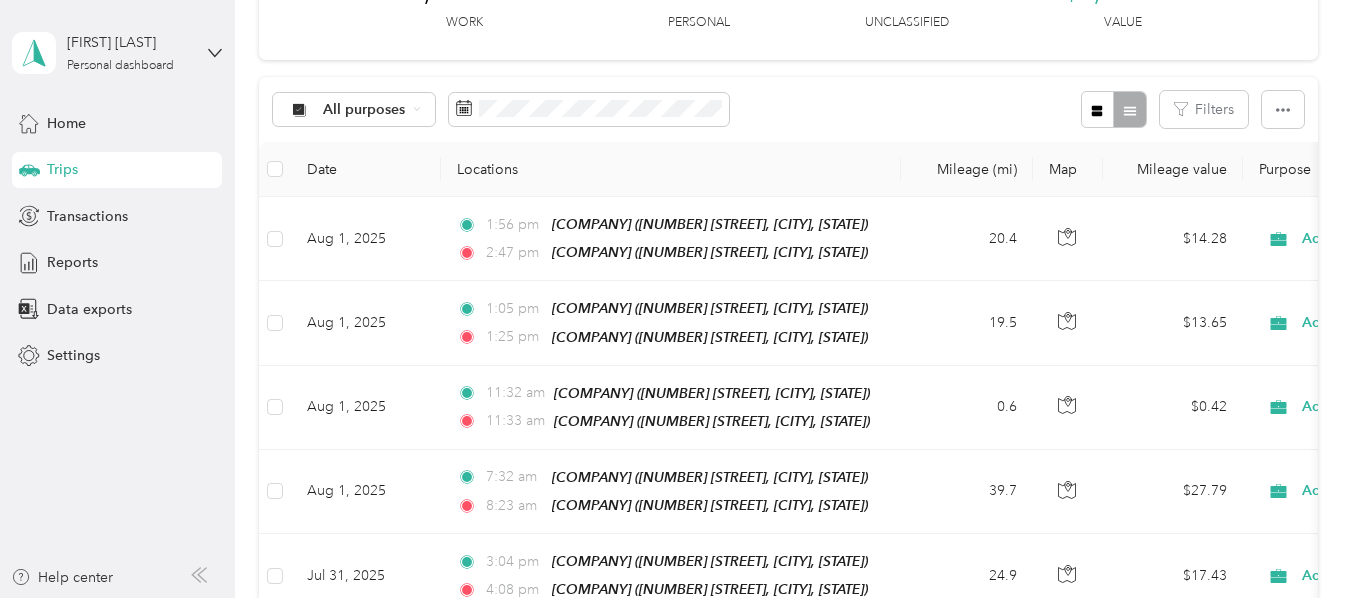 scroll, scrollTop: 0, scrollLeft: 0, axis: both 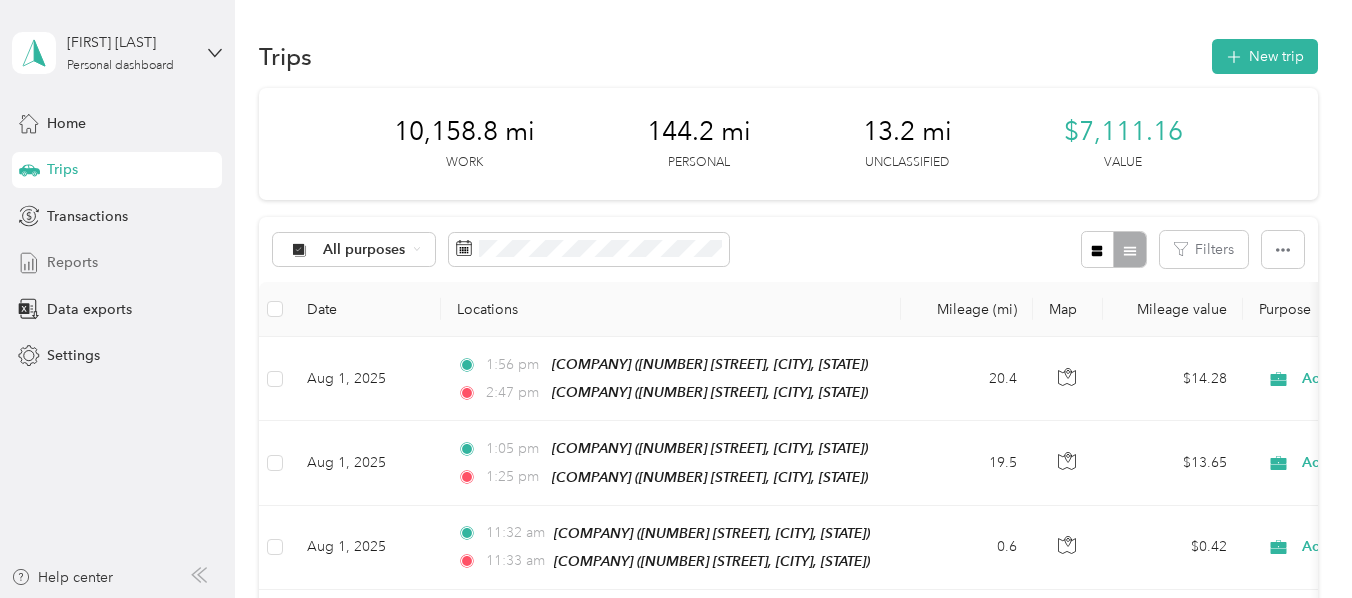click on "Reports" at bounding box center [72, 262] 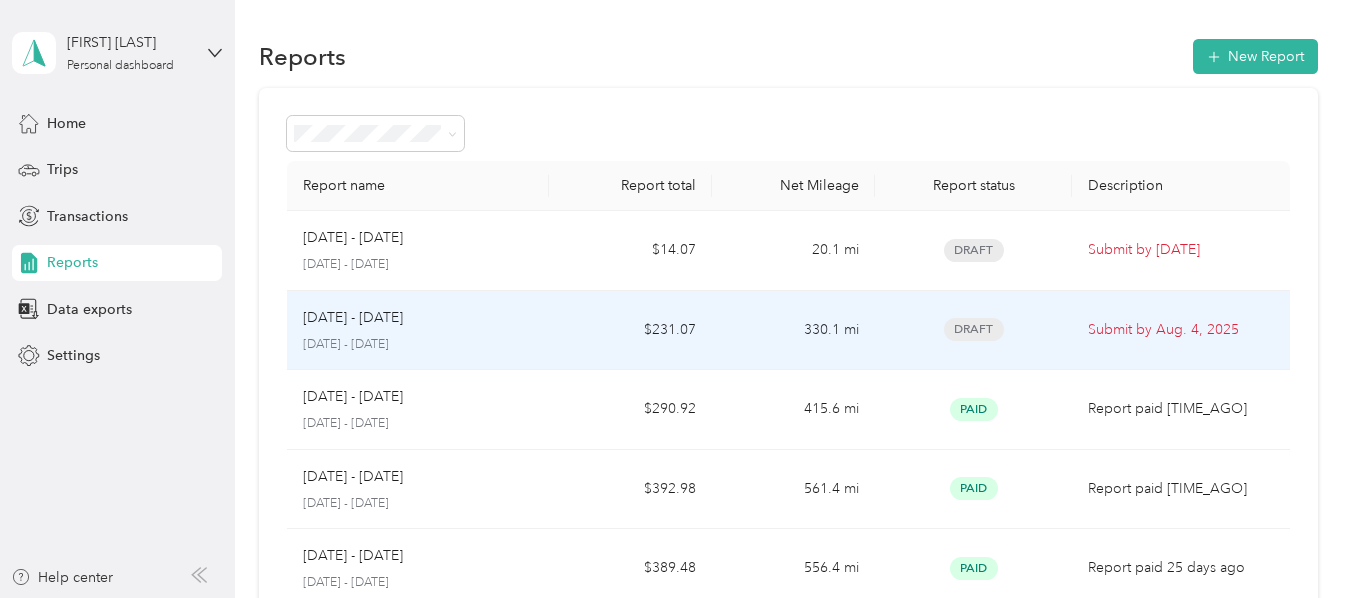 click on "Draft" at bounding box center [974, 329] 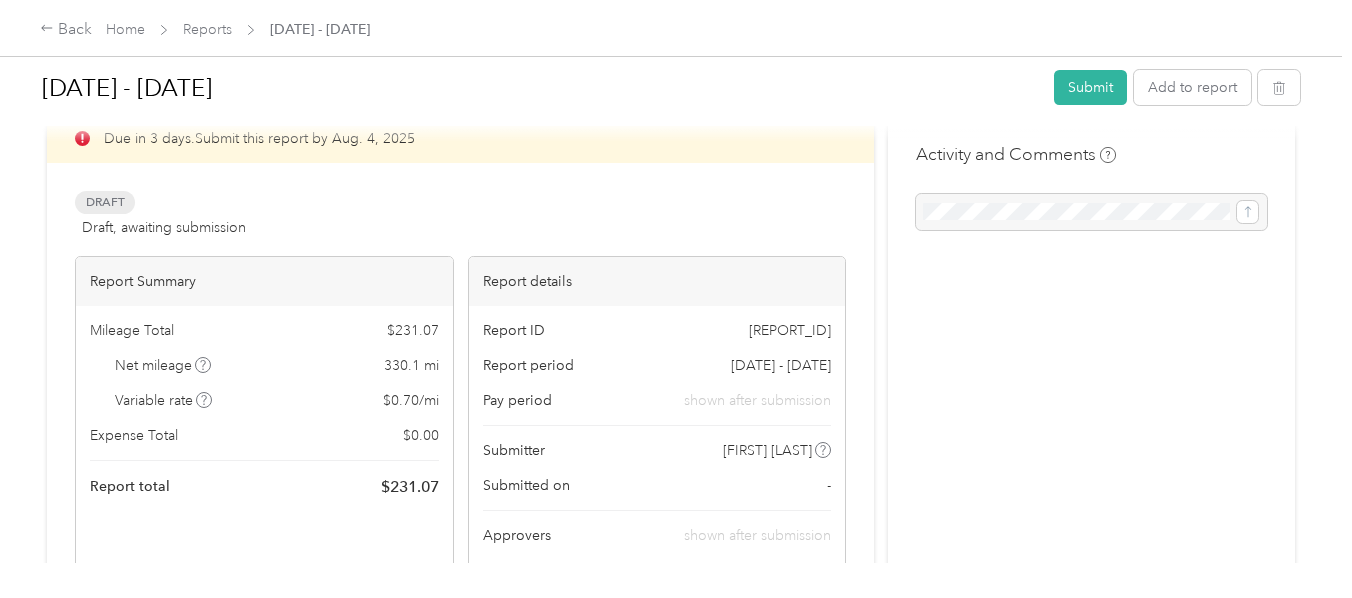 scroll, scrollTop: 100, scrollLeft: 0, axis: vertical 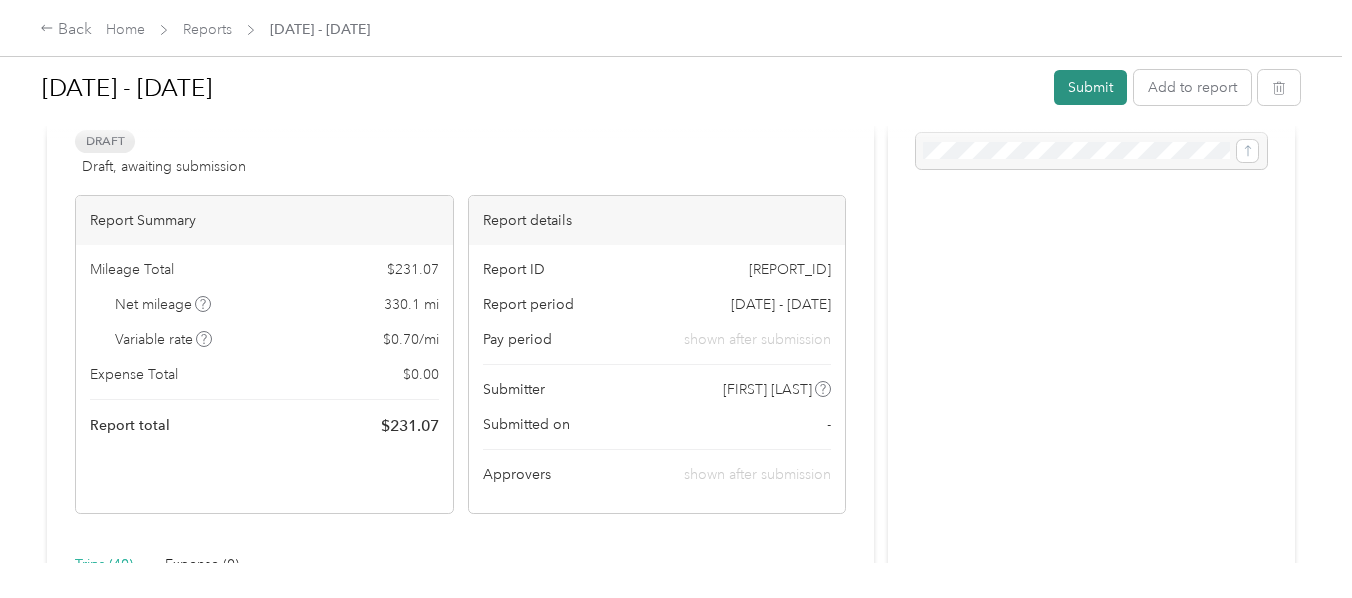 click on "Submit" at bounding box center [1090, 87] 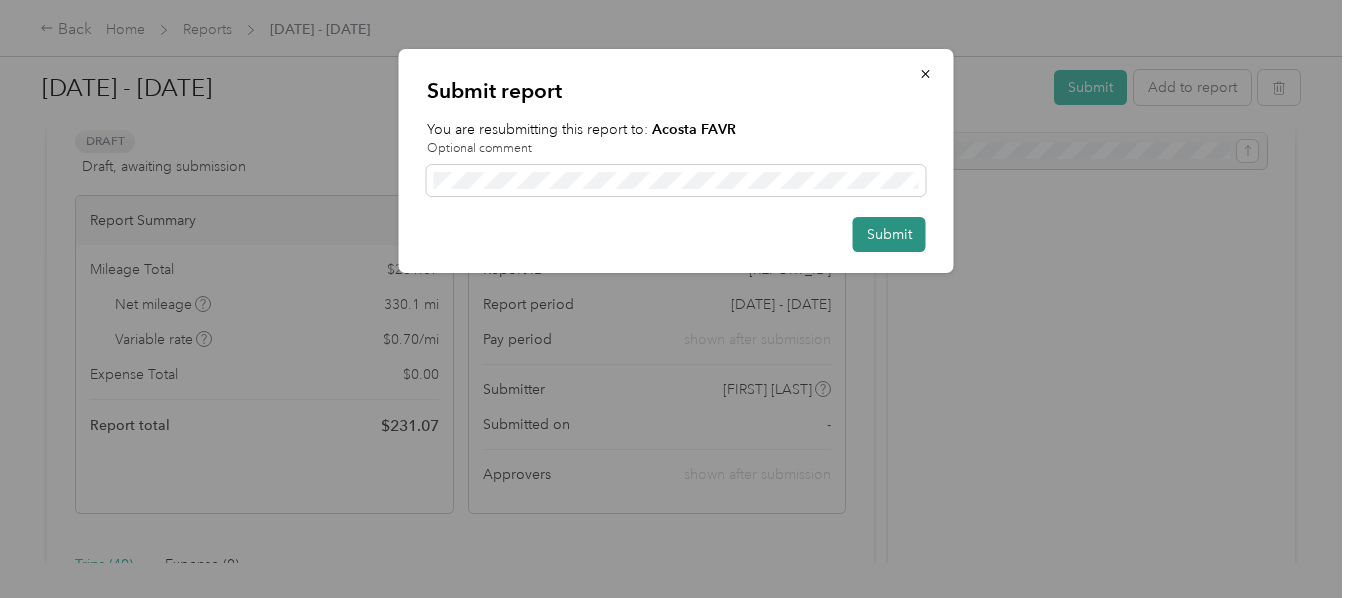 click on "Submit" at bounding box center [889, 234] 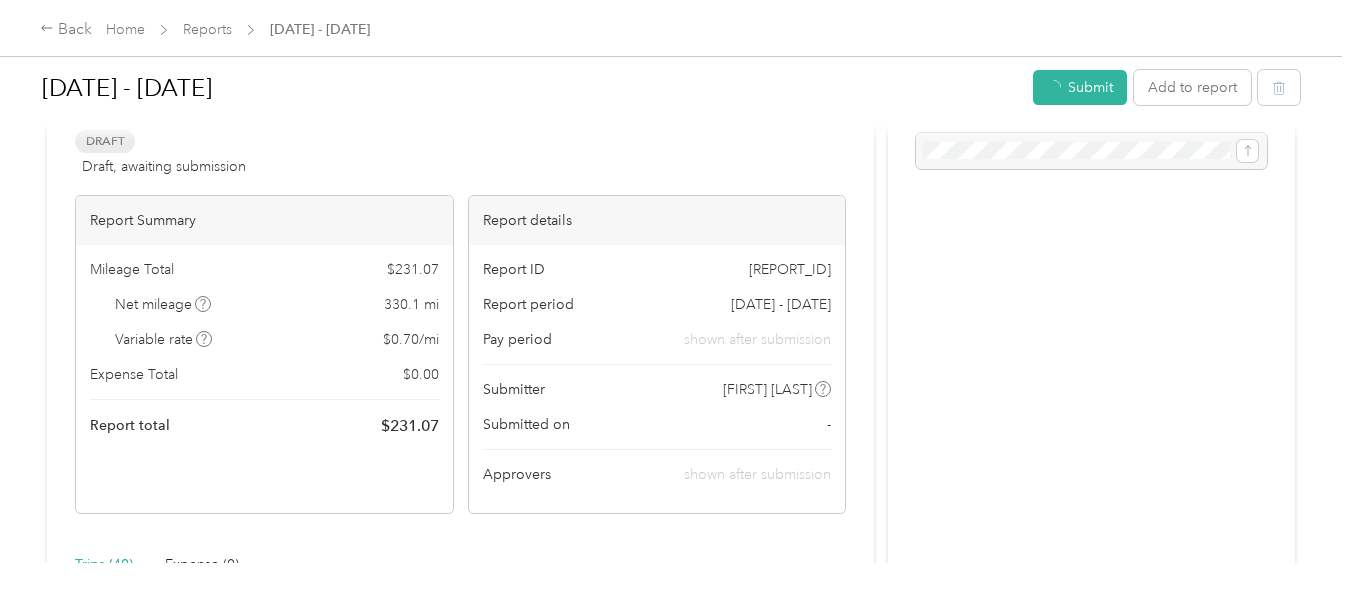 scroll, scrollTop: 128, scrollLeft: 0, axis: vertical 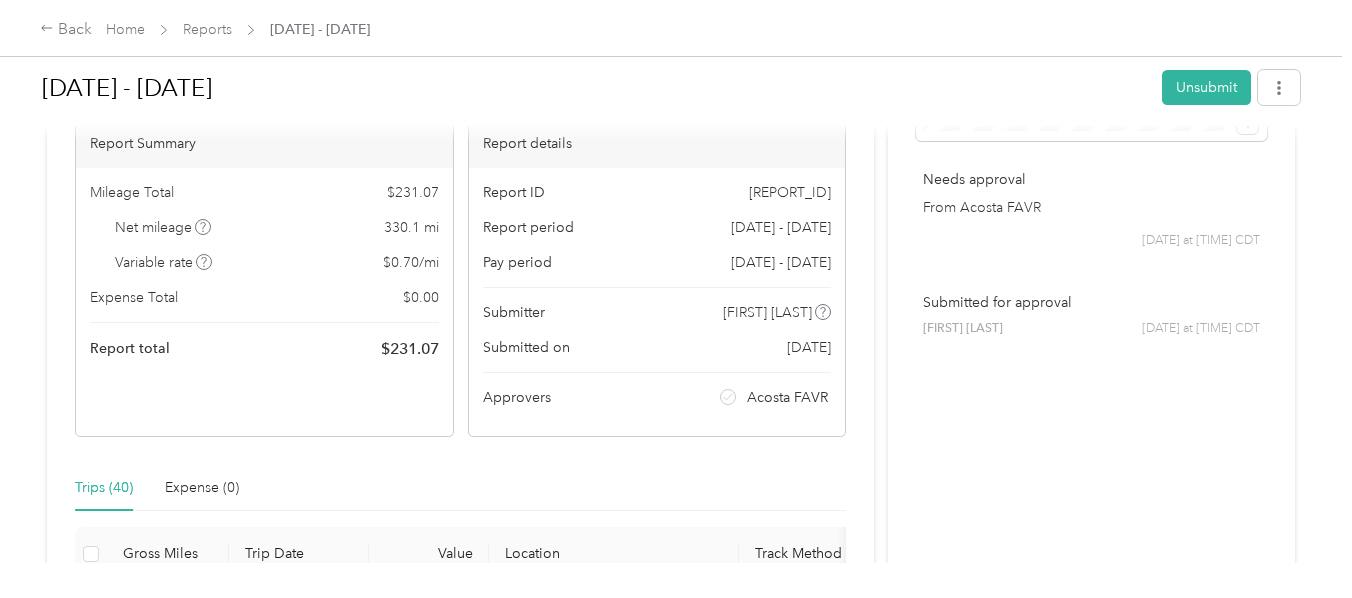 drag, startPoint x: 85, startPoint y: 133, endPoint x: 269, endPoint y: 142, distance: 184.21997 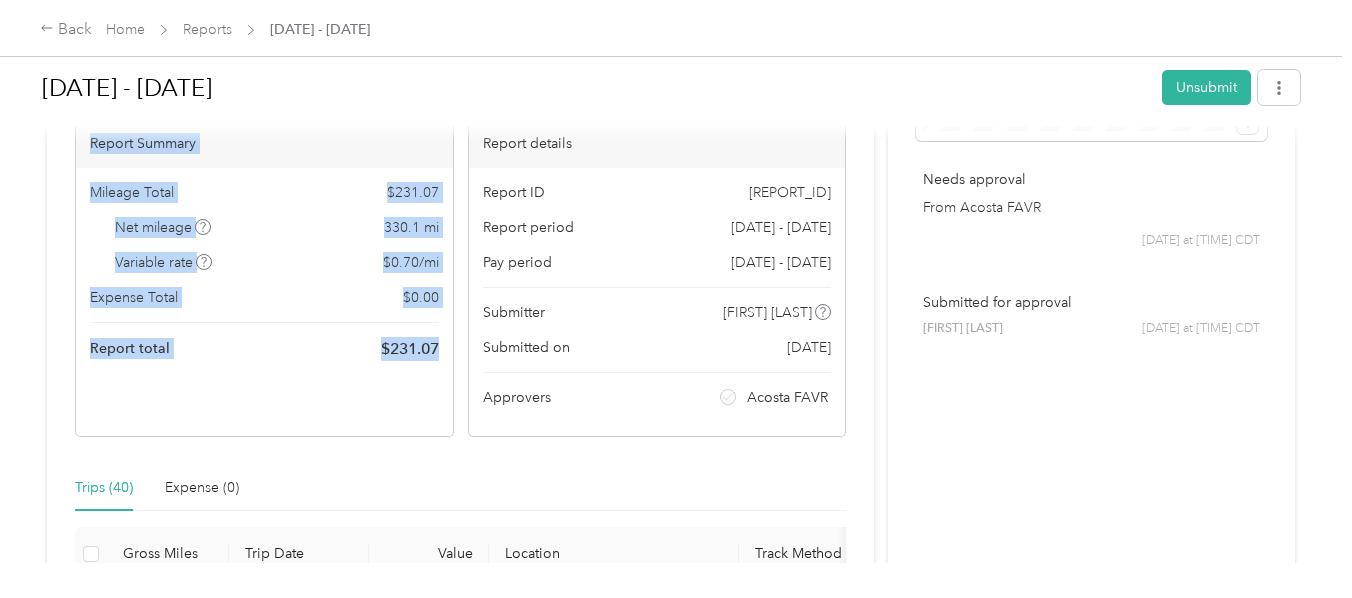 drag, startPoint x: 85, startPoint y: 139, endPoint x: 437, endPoint y: 350, distance: 410.39615 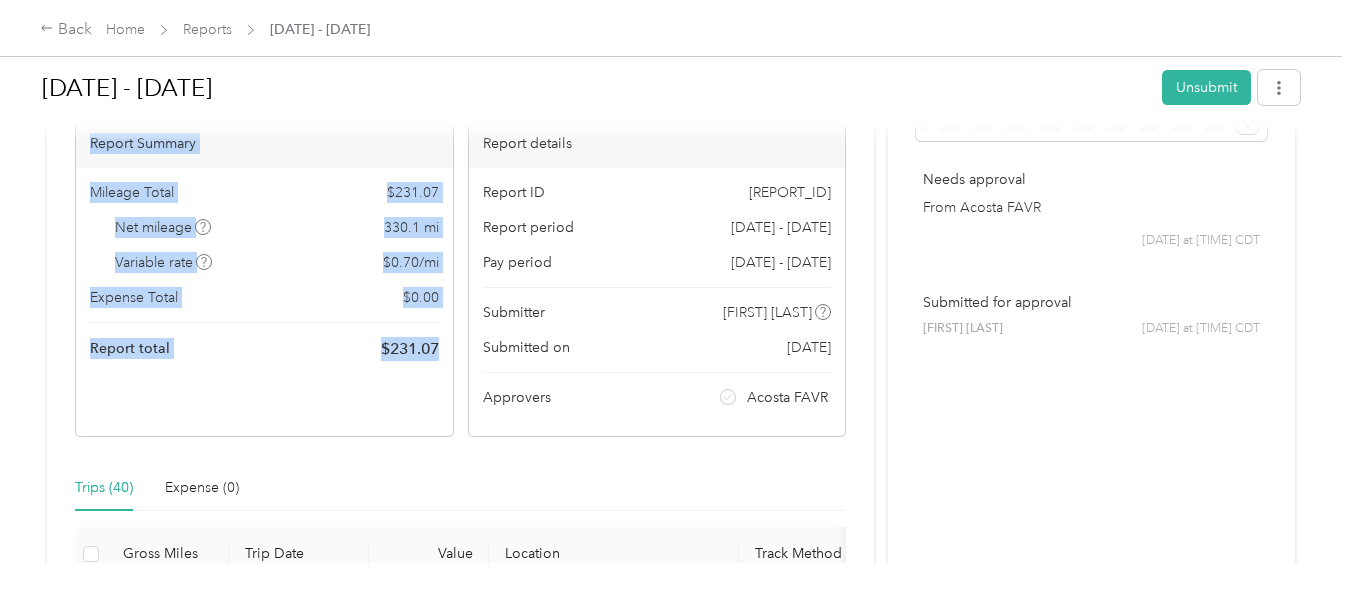copy on "Needs Approval Needs approval from Acosta FAVR View  activity & comments Report Summary Mileage Total $ [VALUE] Net mileage   330.1   mi Variable rate   $ [VALUE] / mi Expense Total $ 0.00 Report total $ [VALUE]" 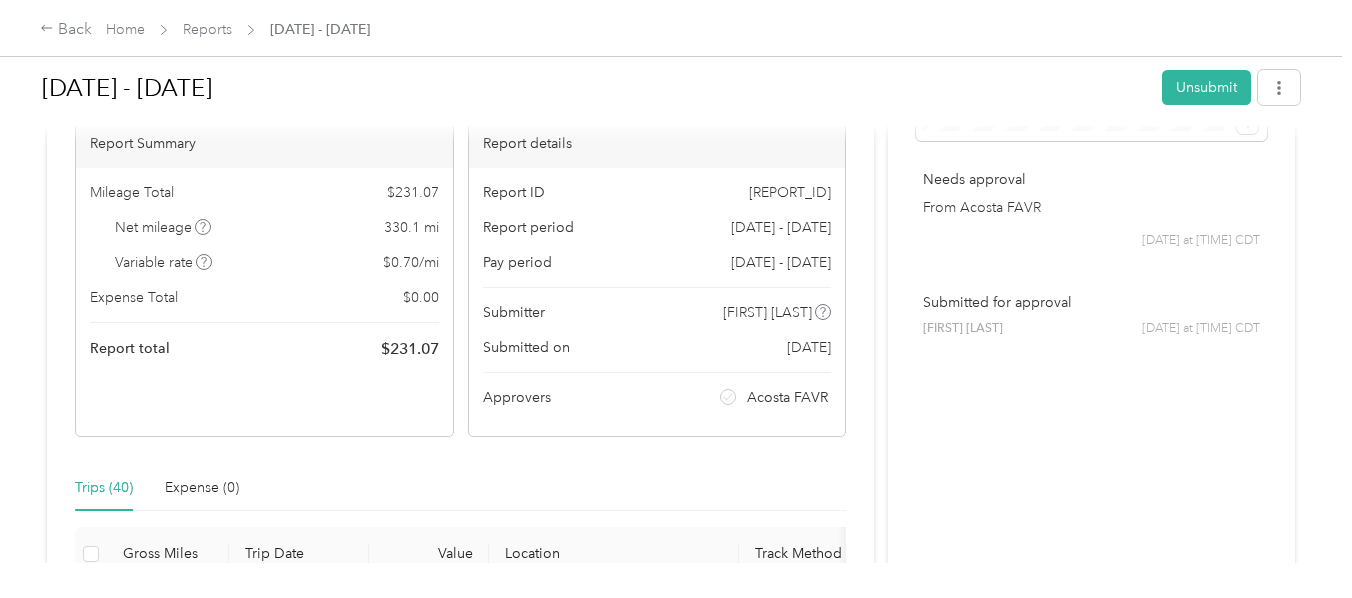 click on "Needs Approval Needs approval from Acosta FAVR View  activity & comments Report Summary Mileage Total $ [VALUE] Net mileage   330.1   mi Variable rate   $ [VALUE] / mi Expense Total $ 0.00 Report total $ [VALUE] Report details Report ID [REPORT_ID] Report period [DATE] - [DATE] Pay period [DATE] - [DATE] Submitter [FIRST] [LAST] Submitted on [DATE] Approvers Acosta FAVR Trips (40) Expense (0) Gross Miles Trip Date Value Location Track Method Purpose Notes Tags                     24.9 7-[DATE] $[VALUE] [TIME] [COMPANY] [TIME] Home GPS Acosta - 2.2 7-[DATE] $[VALUE] [TIME] Speedway  [TIME] [COMPANY], [CITY], [STATE] [POSTAL_CODE], [COUNTRY]  GPS Acosta - 4 7-[DATE] $[VALUE] [TIME] Speedway [TIME] Speedway  GPS Acosta - 16.9 7-[DATE] $[VALUE] [TIME] [COMPANY] [TIME] Speedway GPS Acosta - 4.6 7-[DATE] $[VALUE] [TIME] [COMPANY] [TIME] [COMPANY] GPS Acosta - 4.3 7-[DATE] $[VALUE] [TIME] [COMPANY] [TIME] [COMPANY] GPS Acosta - 40.3 7-[DATE] $[VALUE] -" at bounding box center [460, 2325] 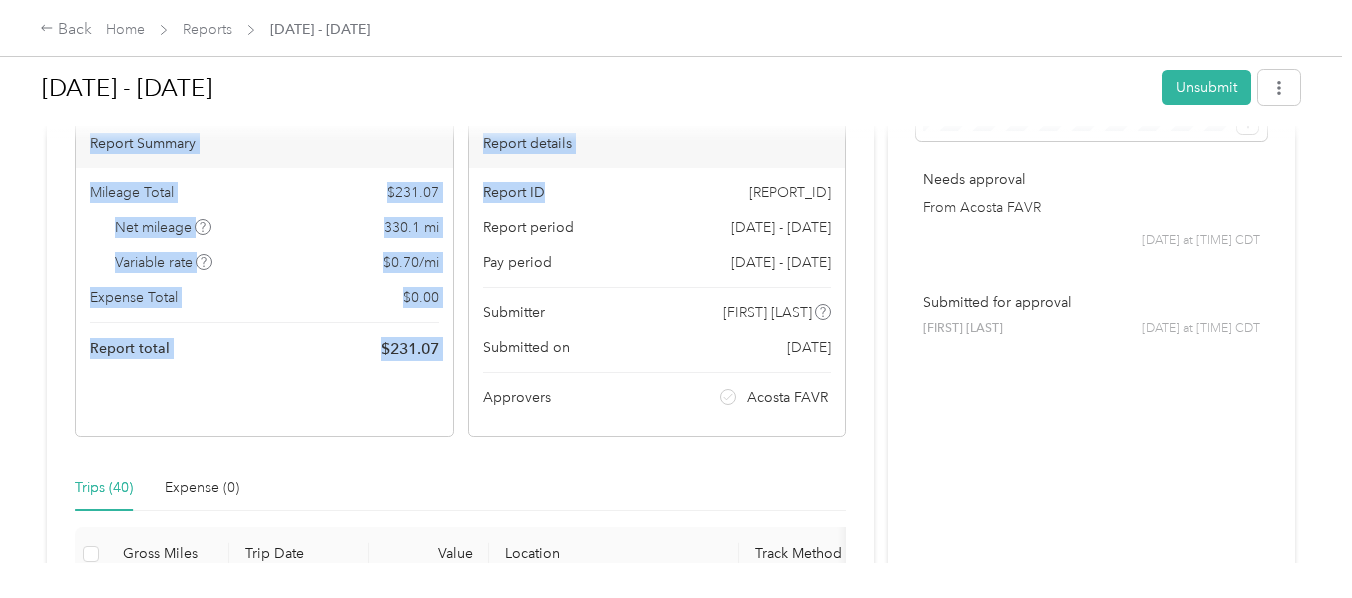 drag, startPoint x: 476, startPoint y: 141, endPoint x: 598, endPoint y: 187, distance: 130.38405 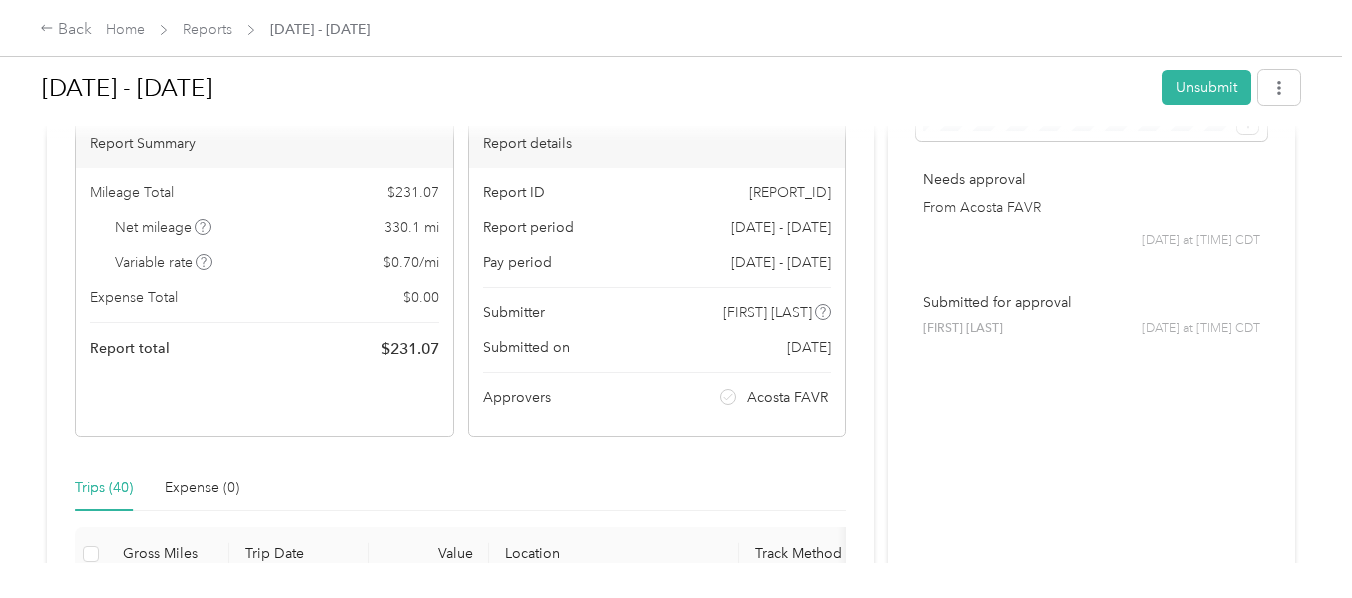 click on "Trips (40) Expense (0)" at bounding box center [460, 488] 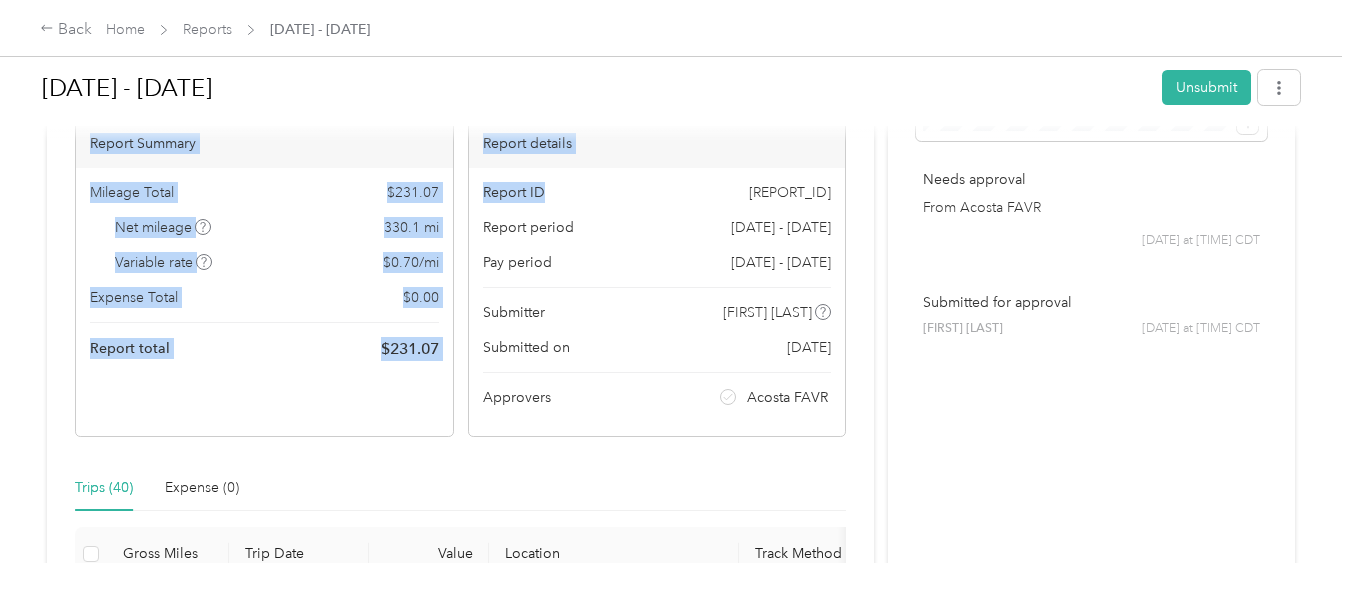 drag, startPoint x: 479, startPoint y: 141, endPoint x: 515, endPoint y: 256, distance: 120.50311 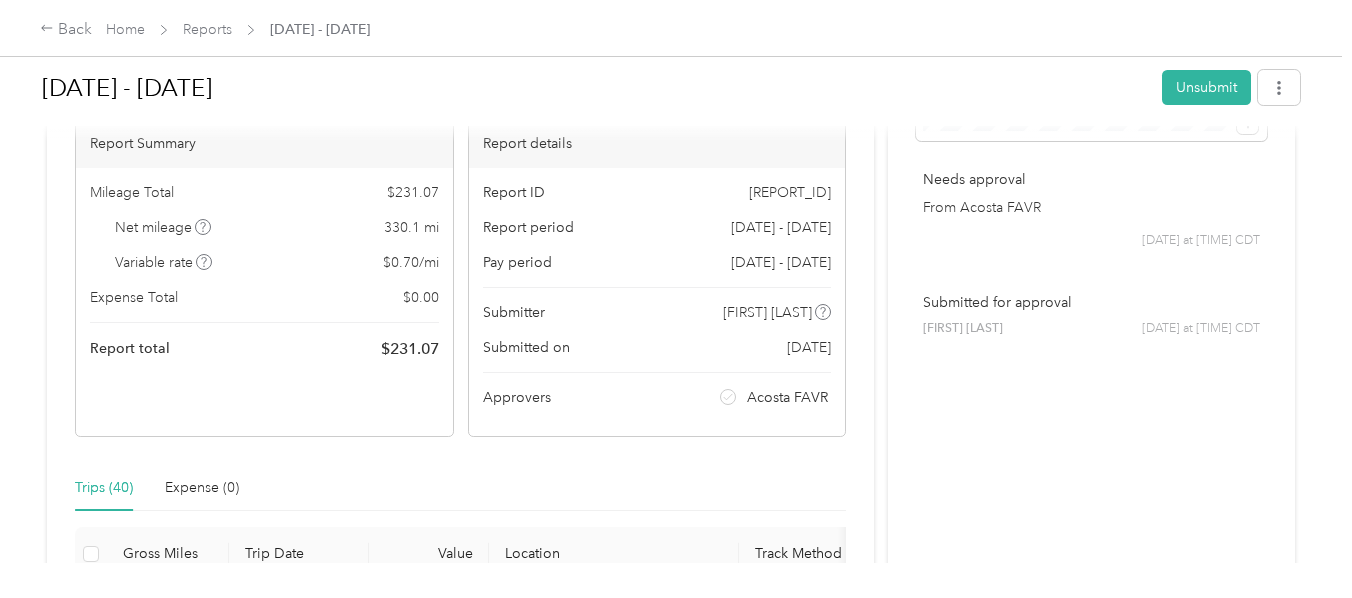 drag, startPoint x: 547, startPoint y: 525, endPoint x: 538, endPoint y: 510, distance: 17.492855 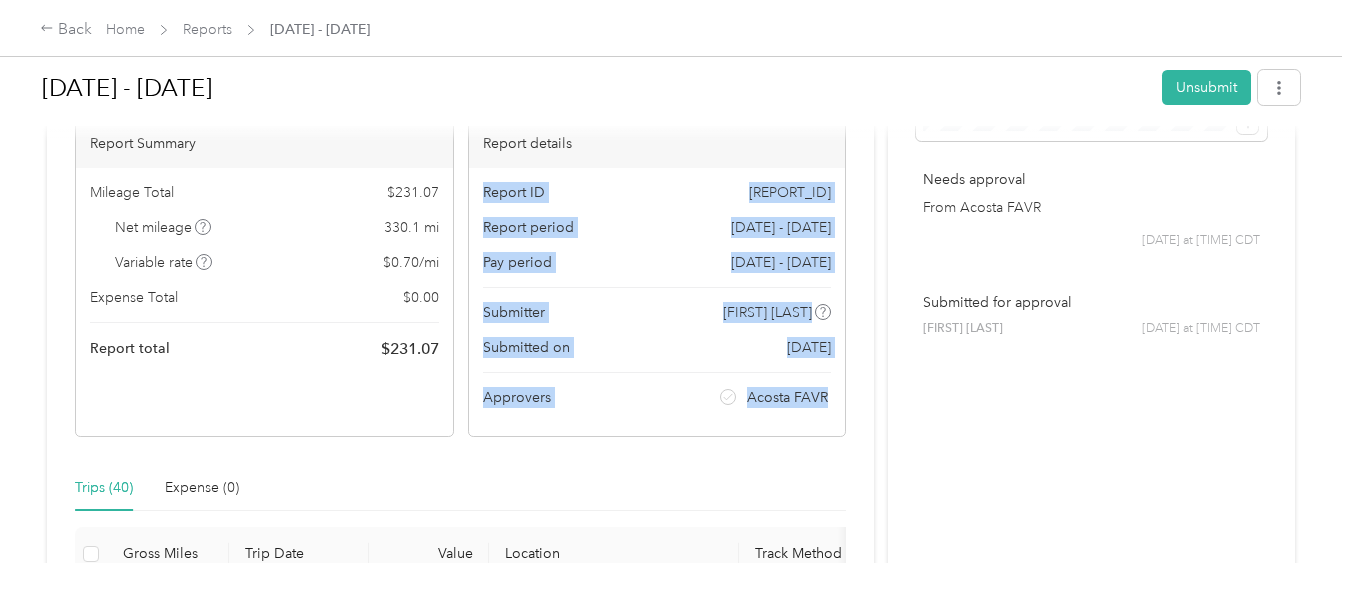 drag, startPoint x: 480, startPoint y: 187, endPoint x: 831, endPoint y: 392, distance: 406.48 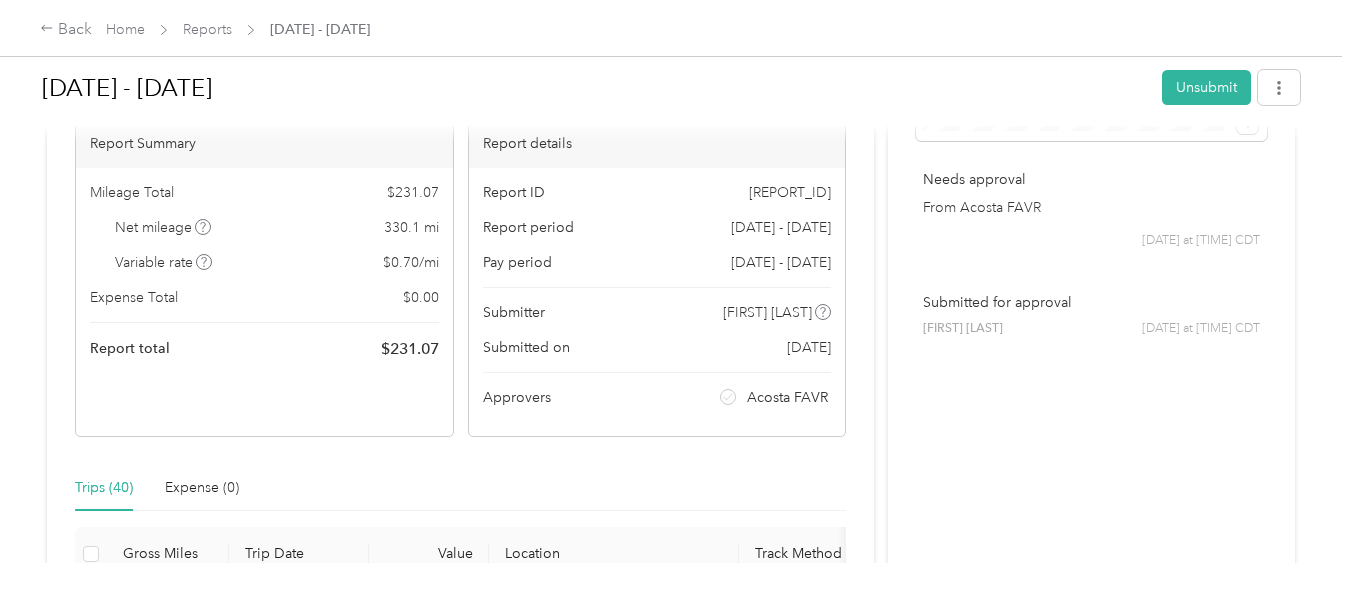 click on "Trips (40) Expense (0)" at bounding box center (460, 488) 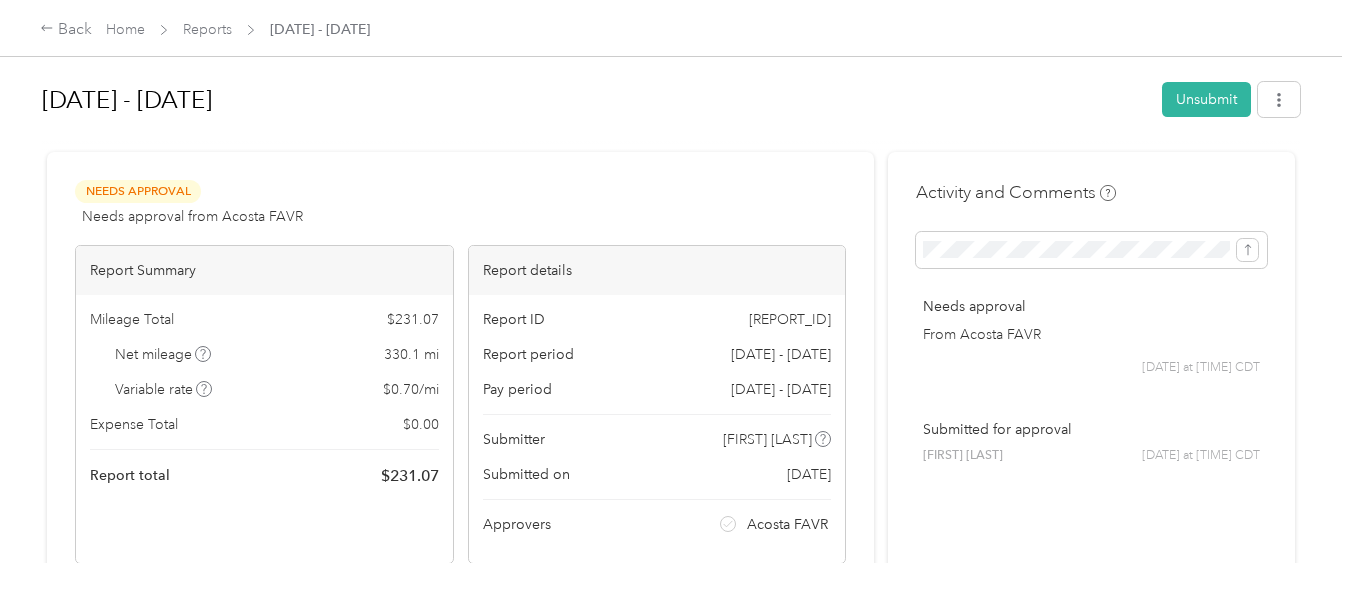 scroll, scrollTop: 0, scrollLeft: 0, axis: both 